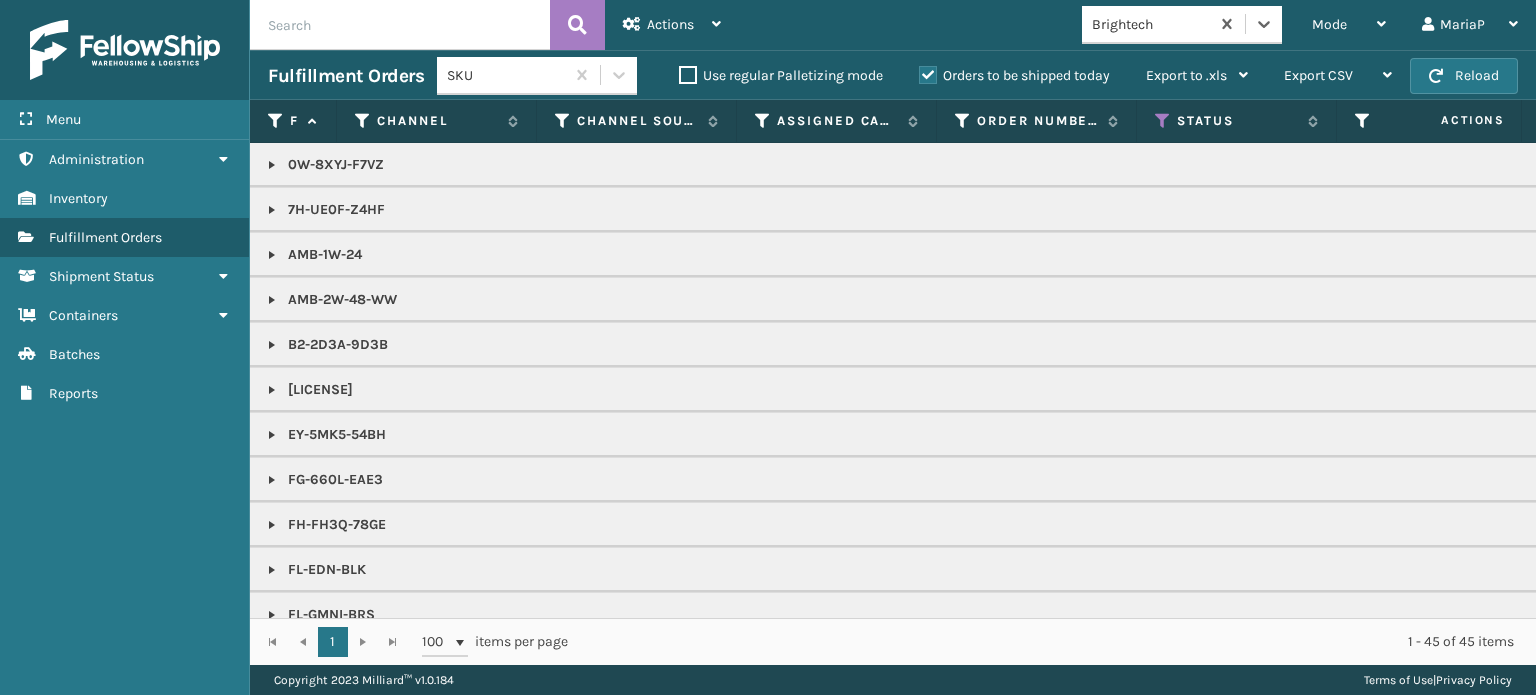 scroll, scrollTop: 0, scrollLeft: 0, axis: both 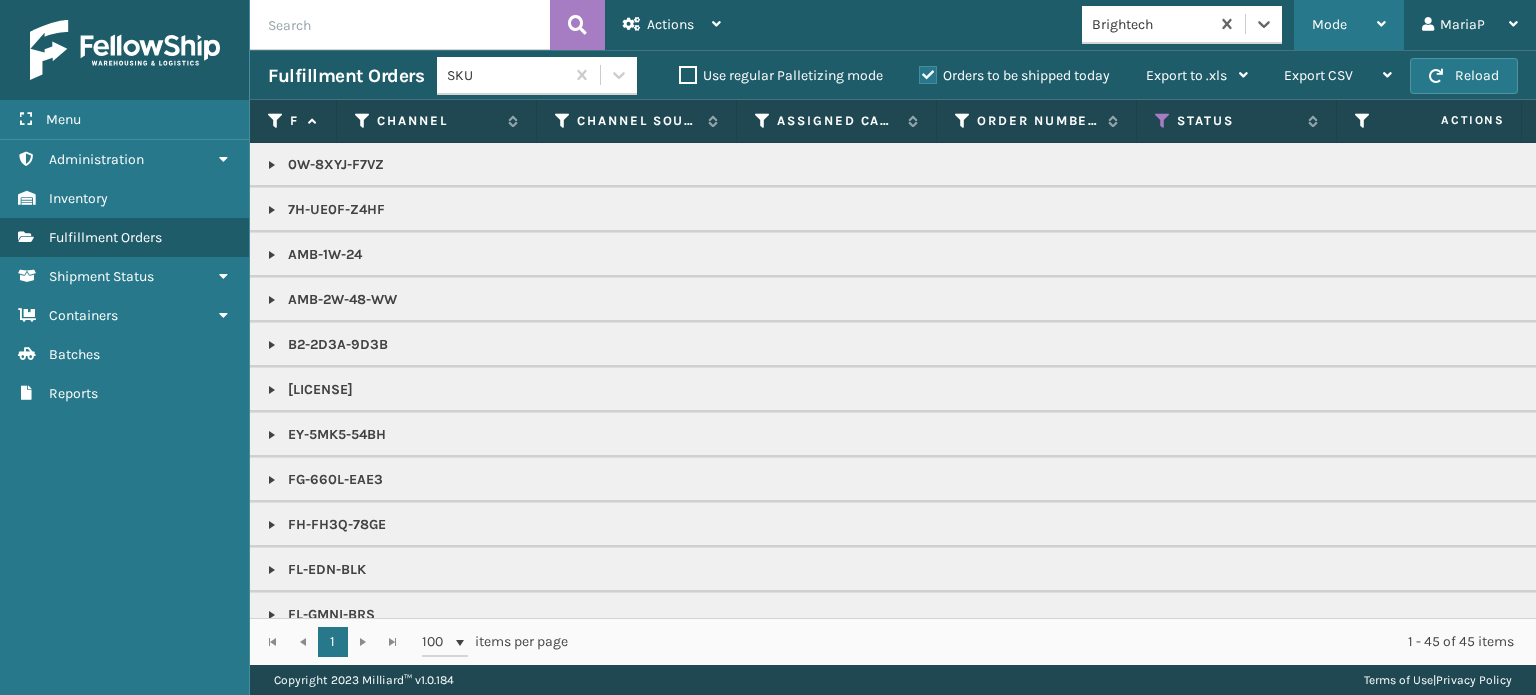 click on "Mode" at bounding box center (1349, 25) 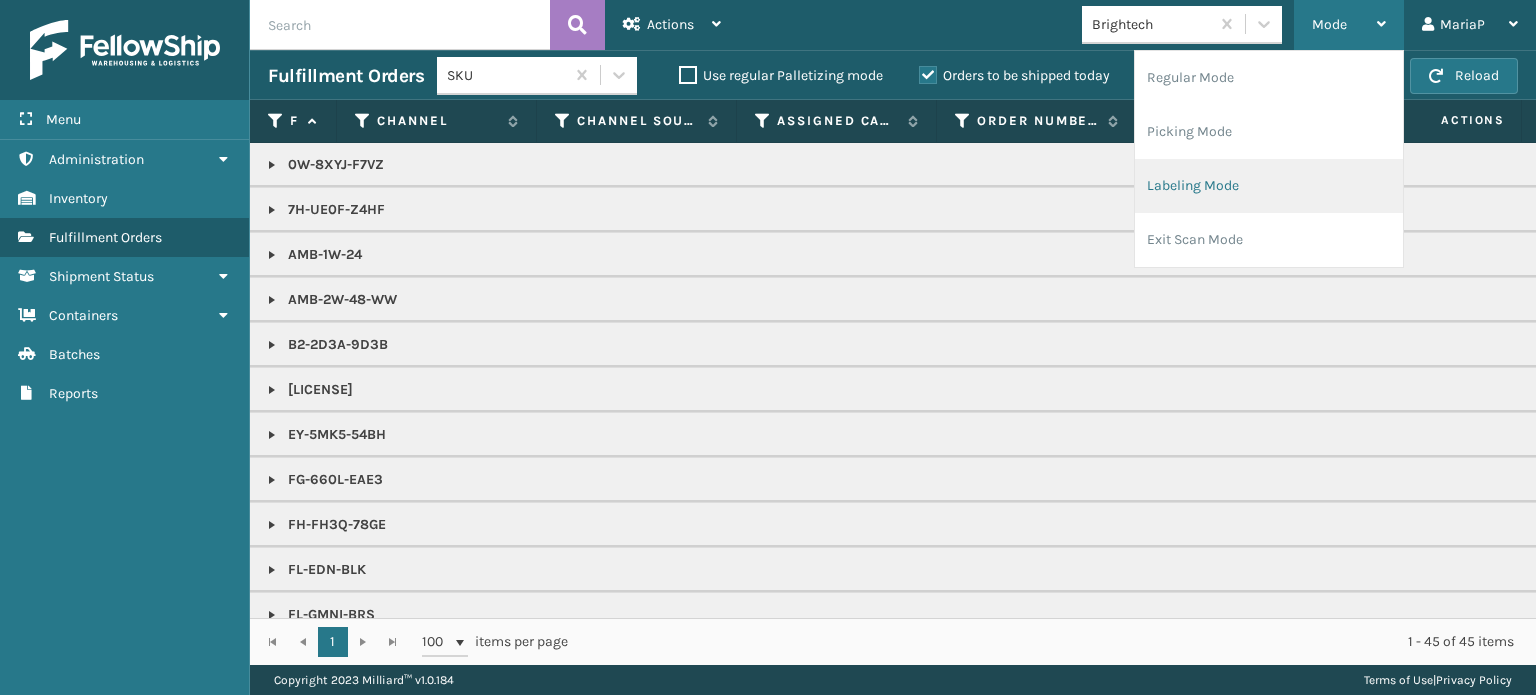 click on "Labeling Mode" at bounding box center [1269, 186] 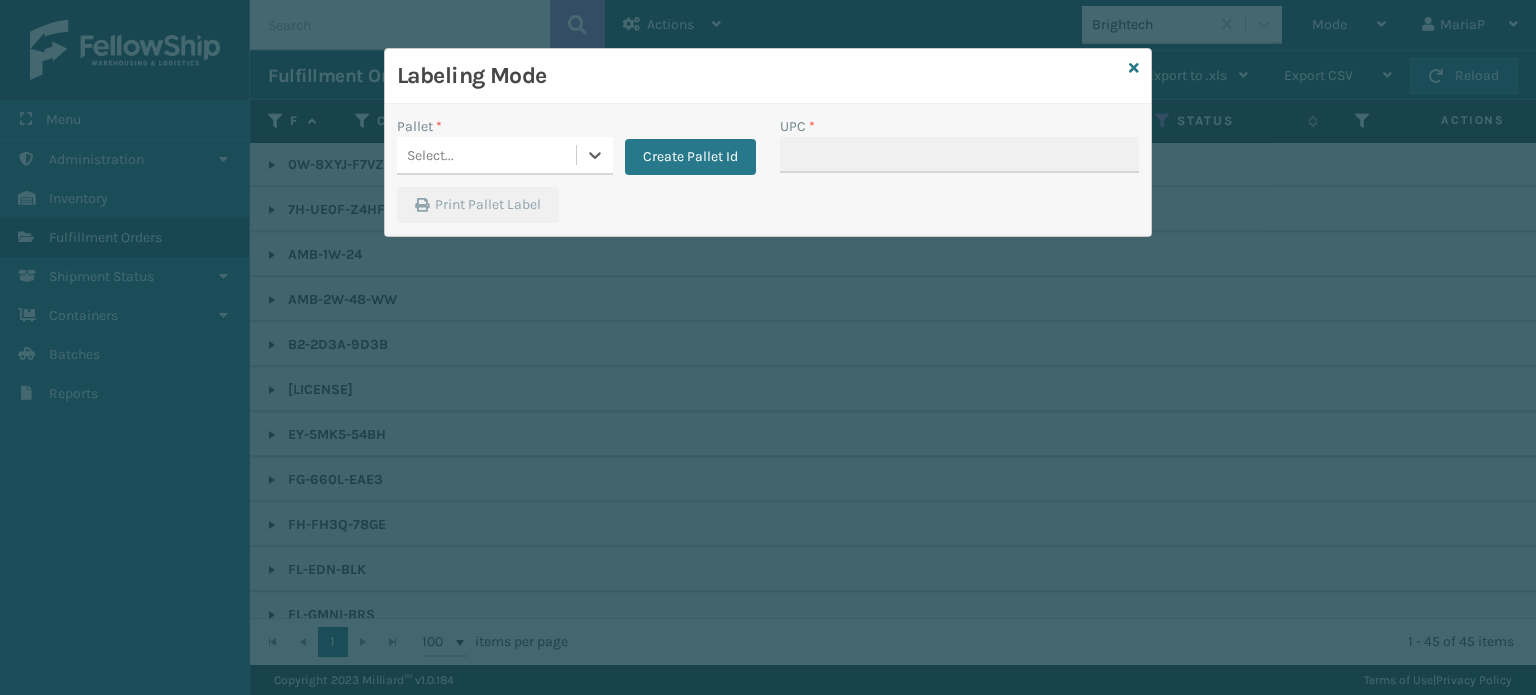 click on "Select..." at bounding box center (486, 155) 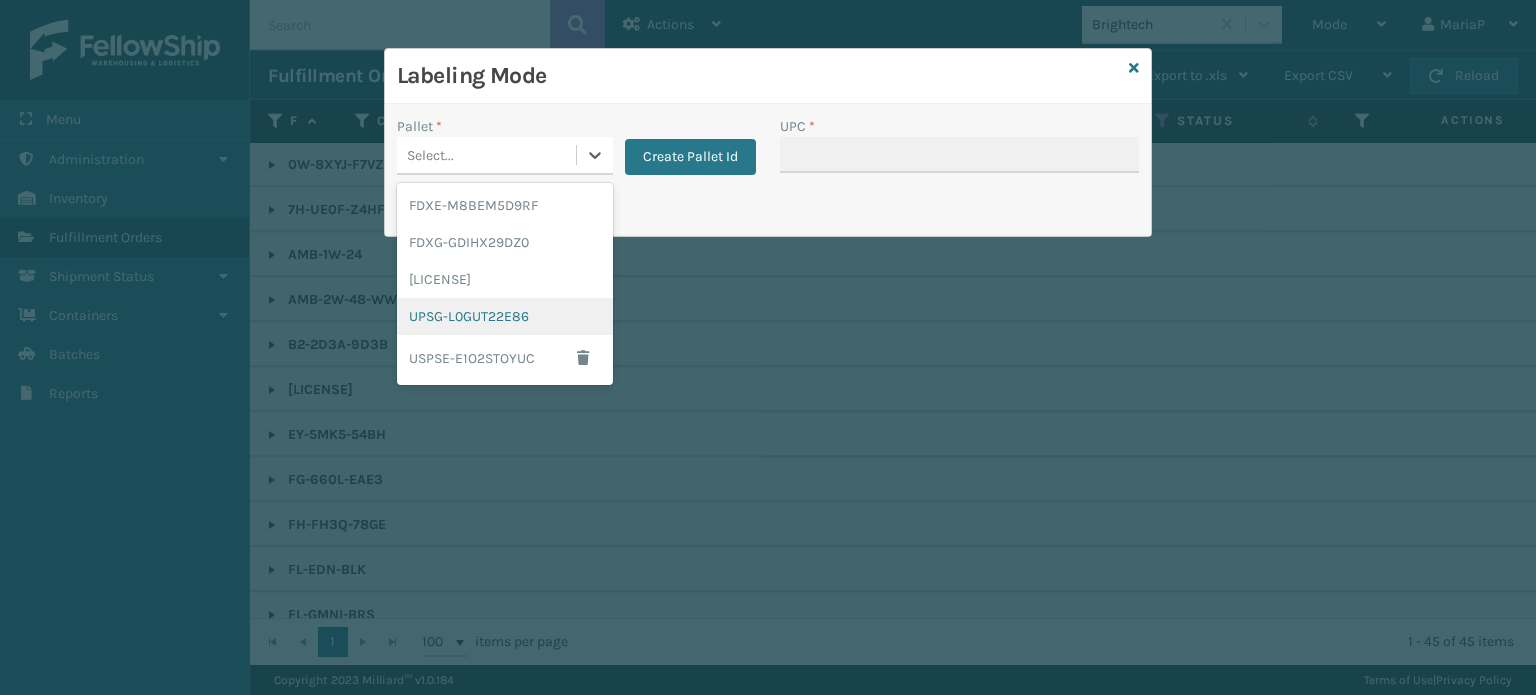 click on "UPSG-L0GUT22E86" at bounding box center [505, 316] 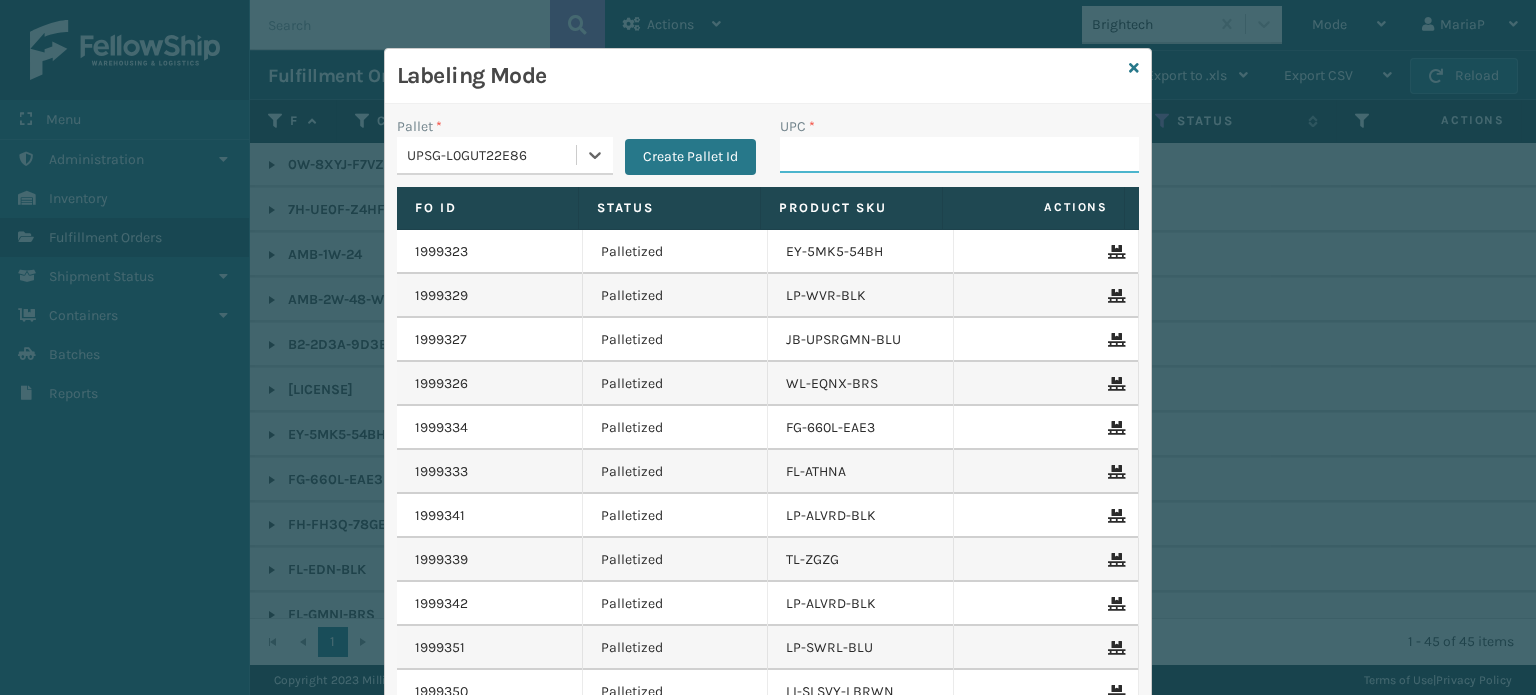 click on "UPC   *" at bounding box center (959, 155) 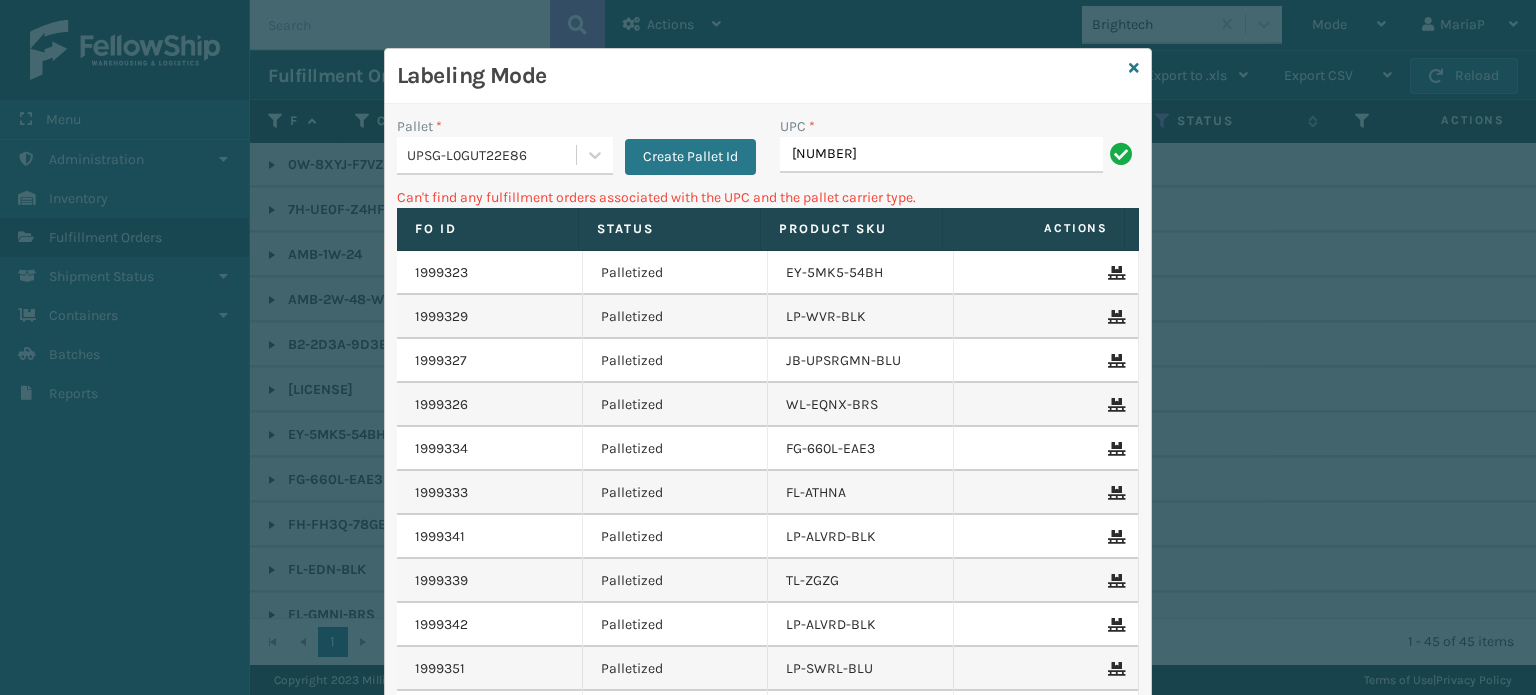 click on "[NUMBER]" at bounding box center (941, 155) 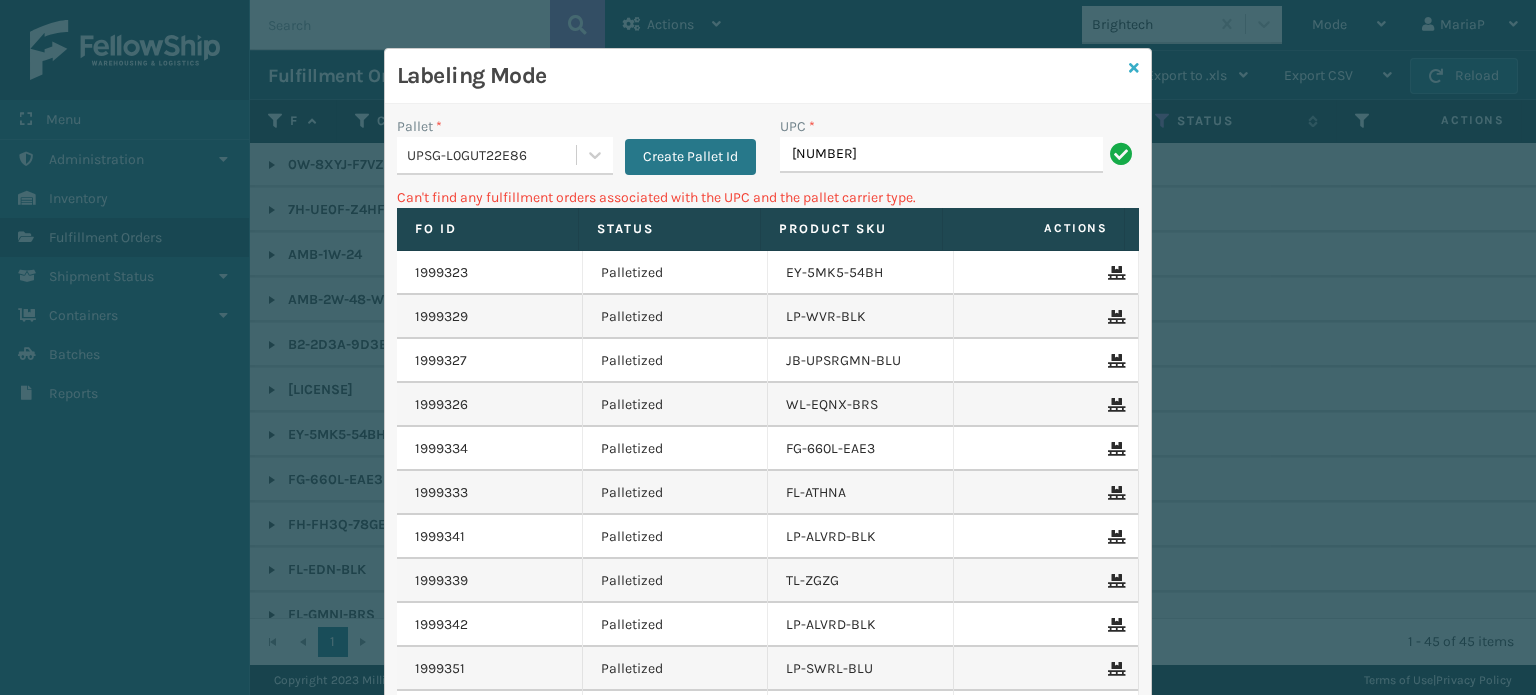 click at bounding box center [1134, 68] 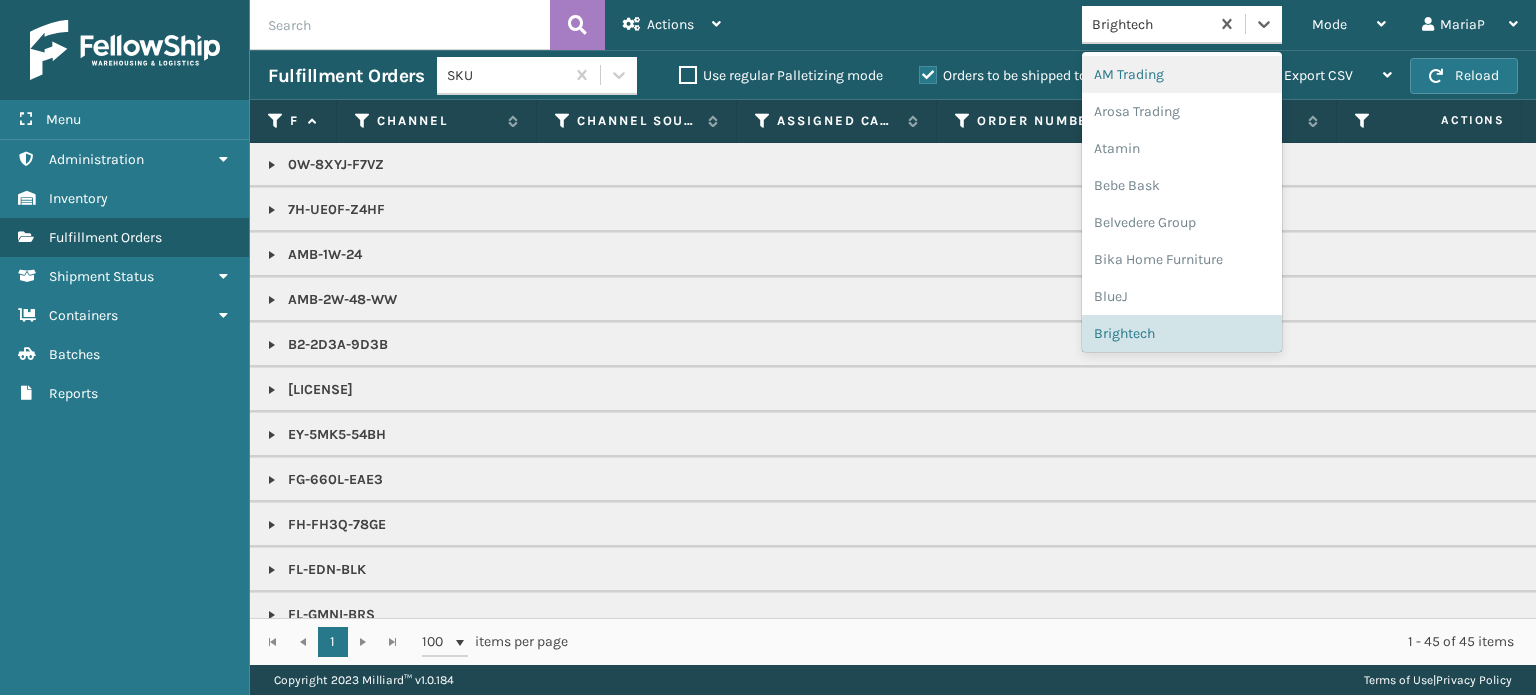 click on "Brightech" at bounding box center (1151, 24) 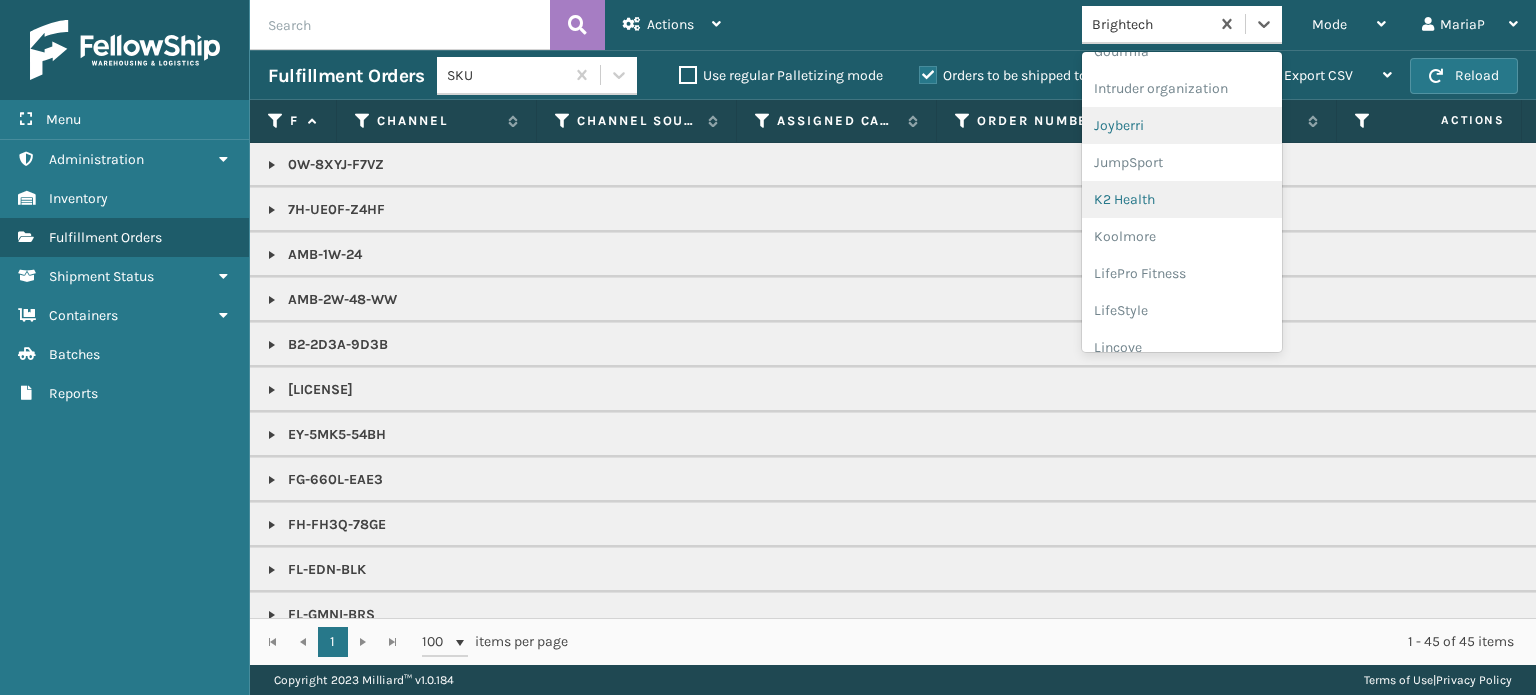 scroll, scrollTop: 632, scrollLeft: 0, axis: vertical 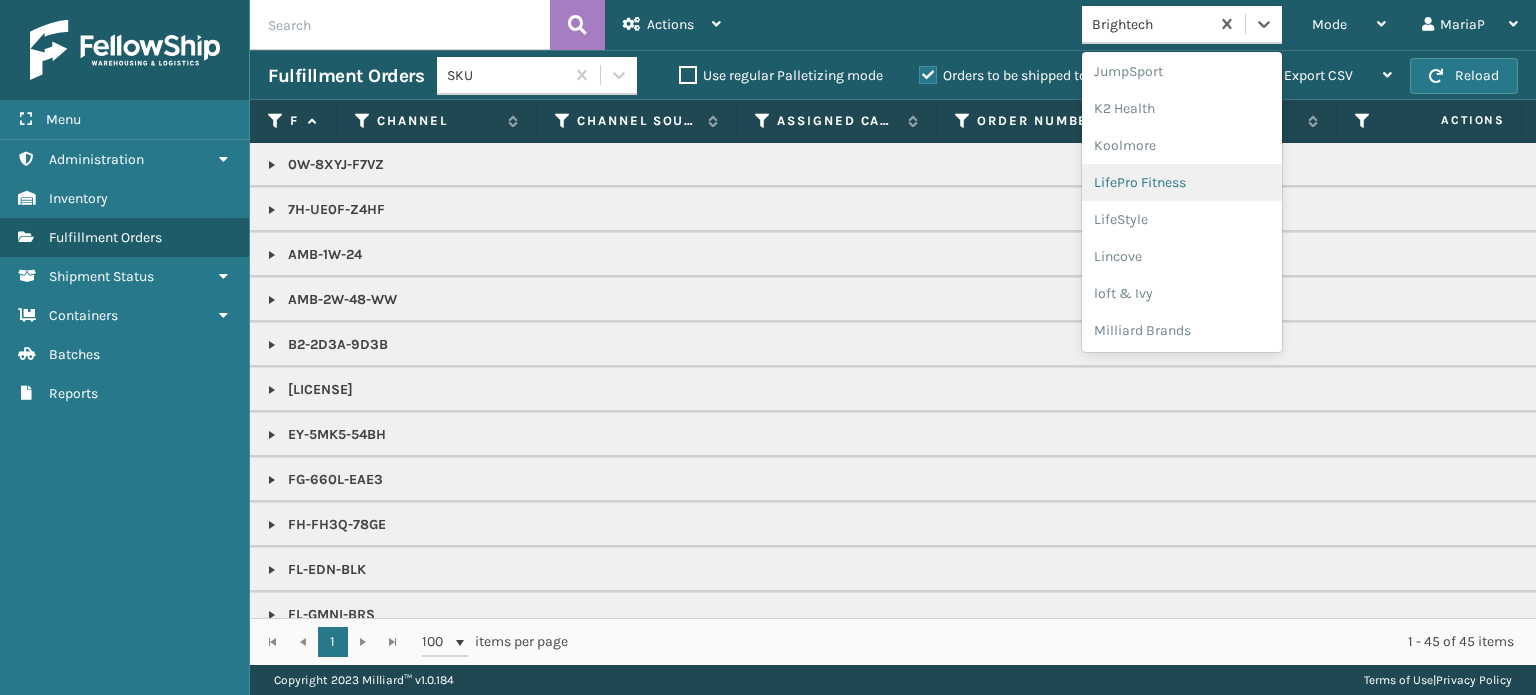 click on "LifePro Fitness" at bounding box center (1182, 182) 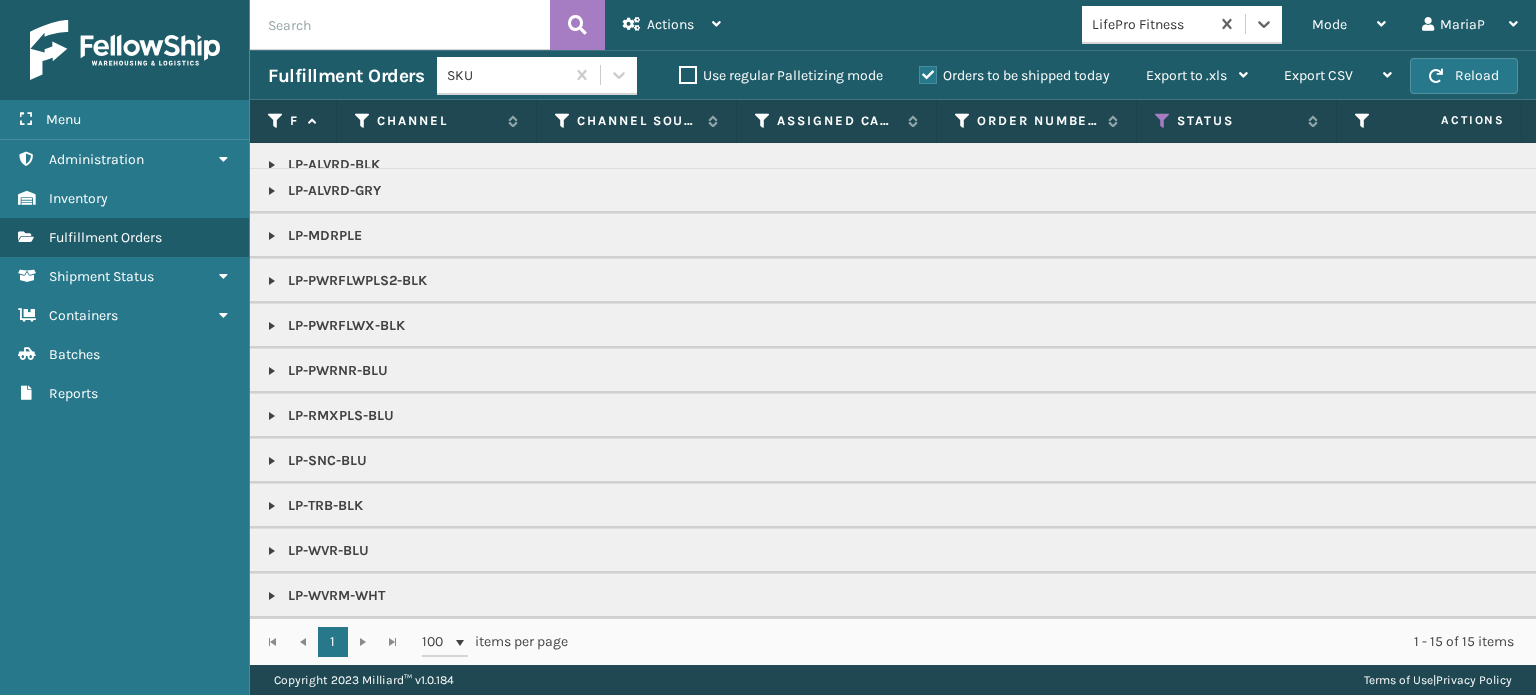 scroll, scrollTop: 31, scrollLeft: 0, axis: vertical 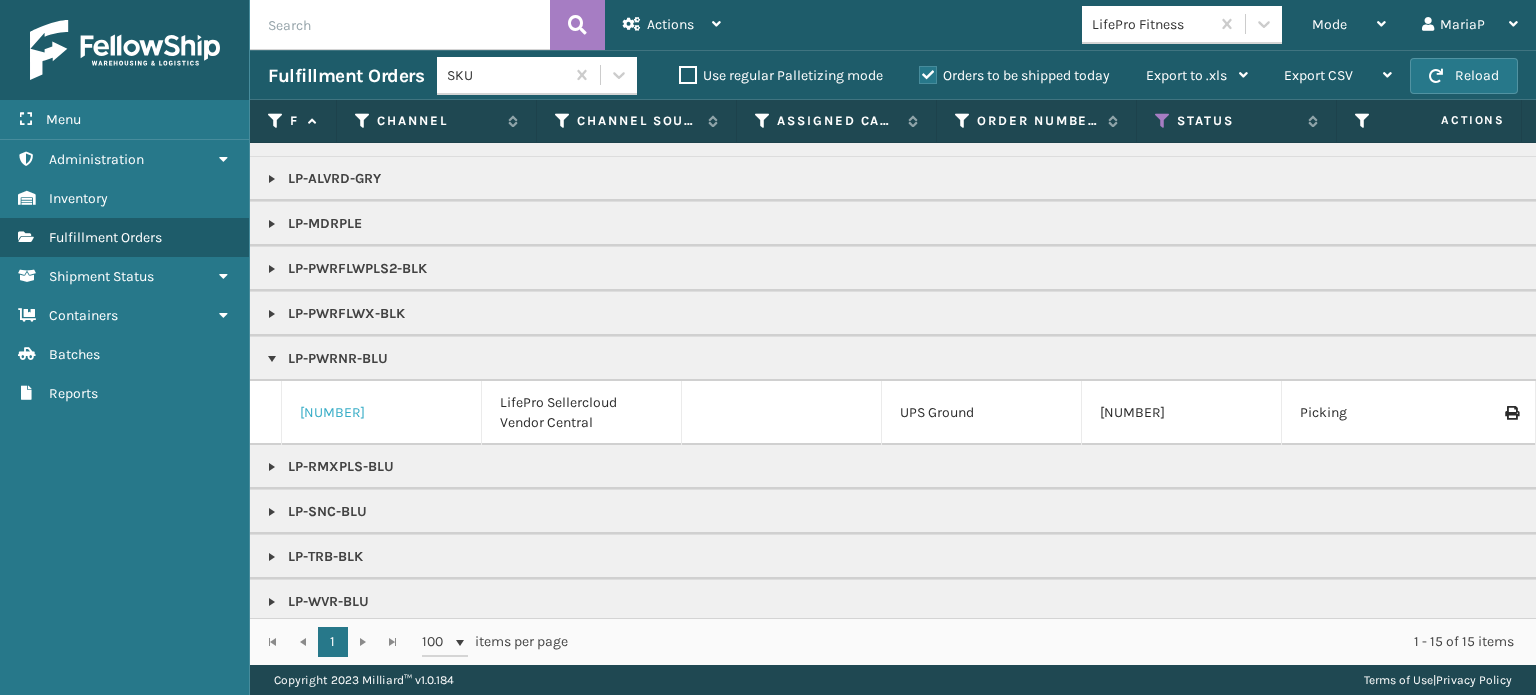 click on "[NUMBER]" at bounding box center (332, 413) 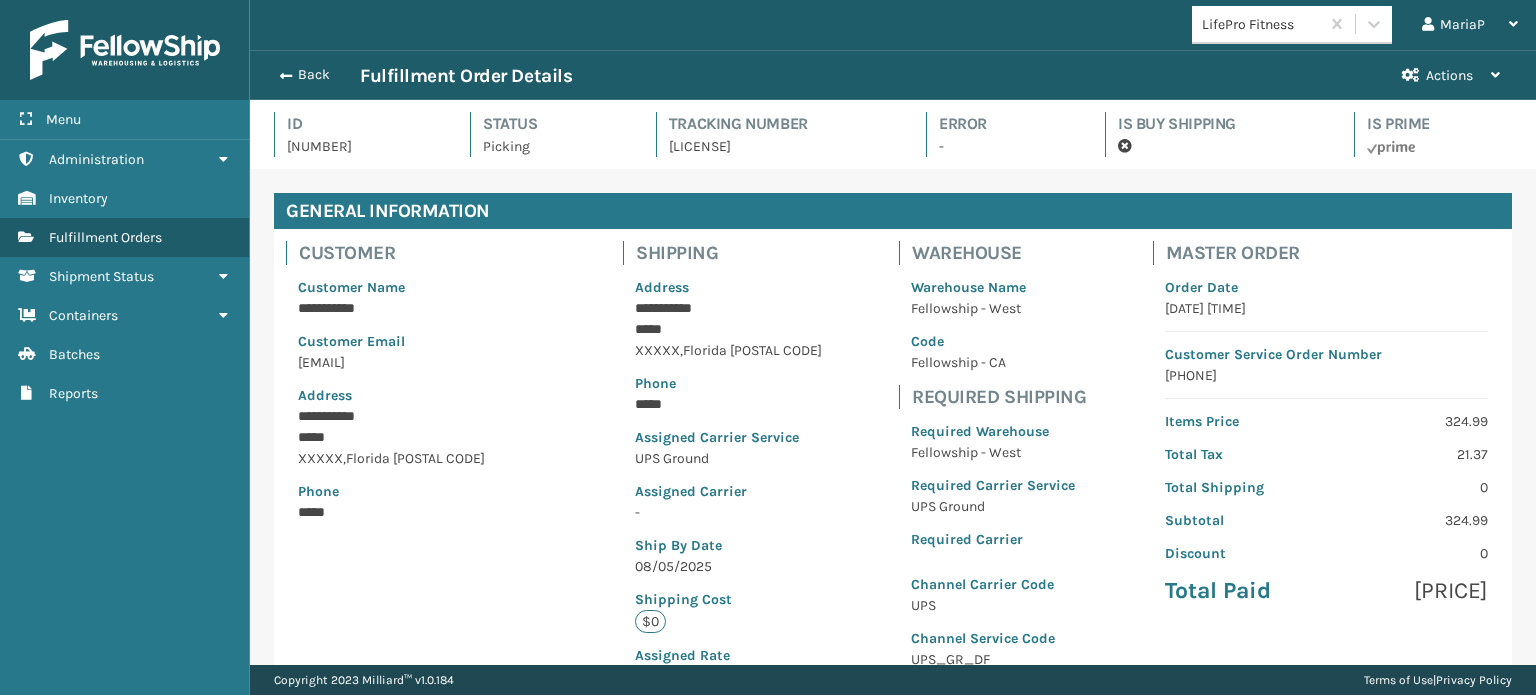 scroll, scrollTop: 188, scrollLeft: 0, axis: vertical 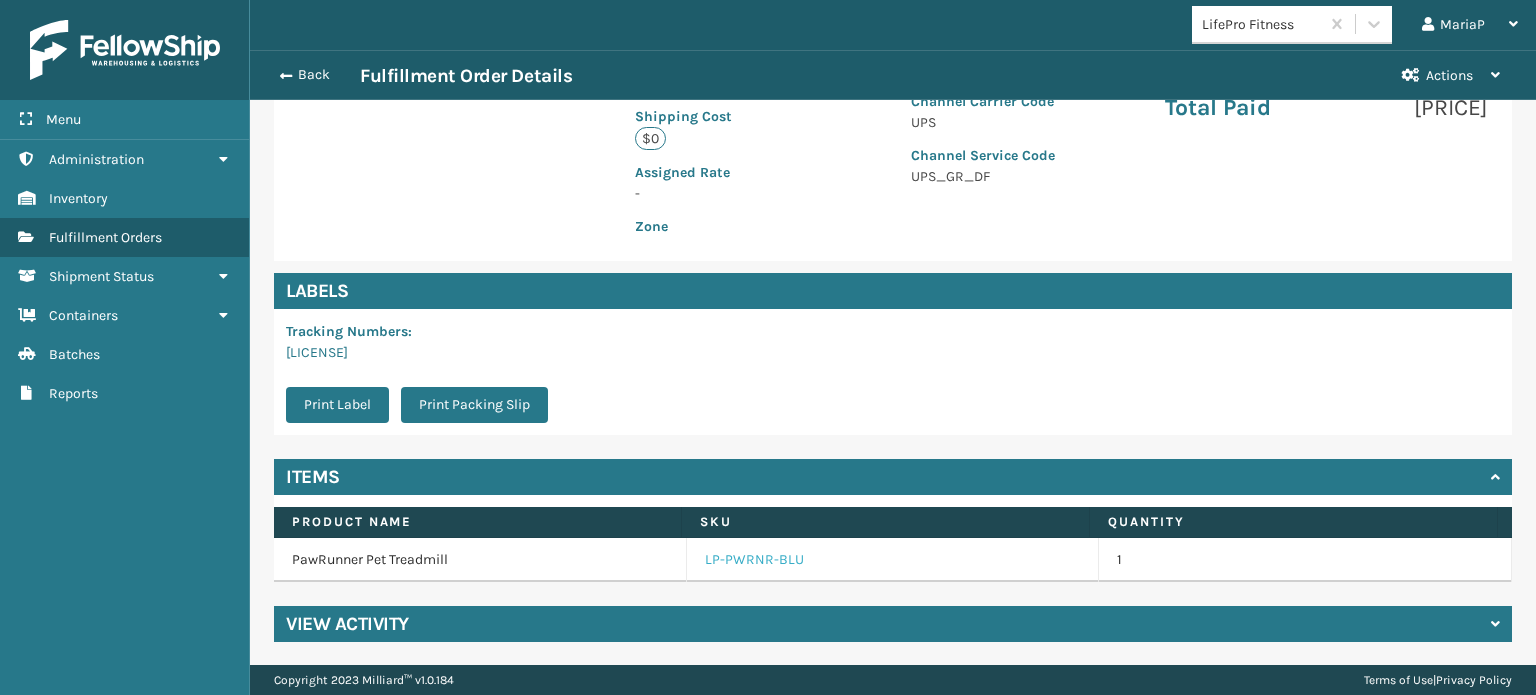 click on "LP-PWRNR-BLU" at bounding box center [754, 560] 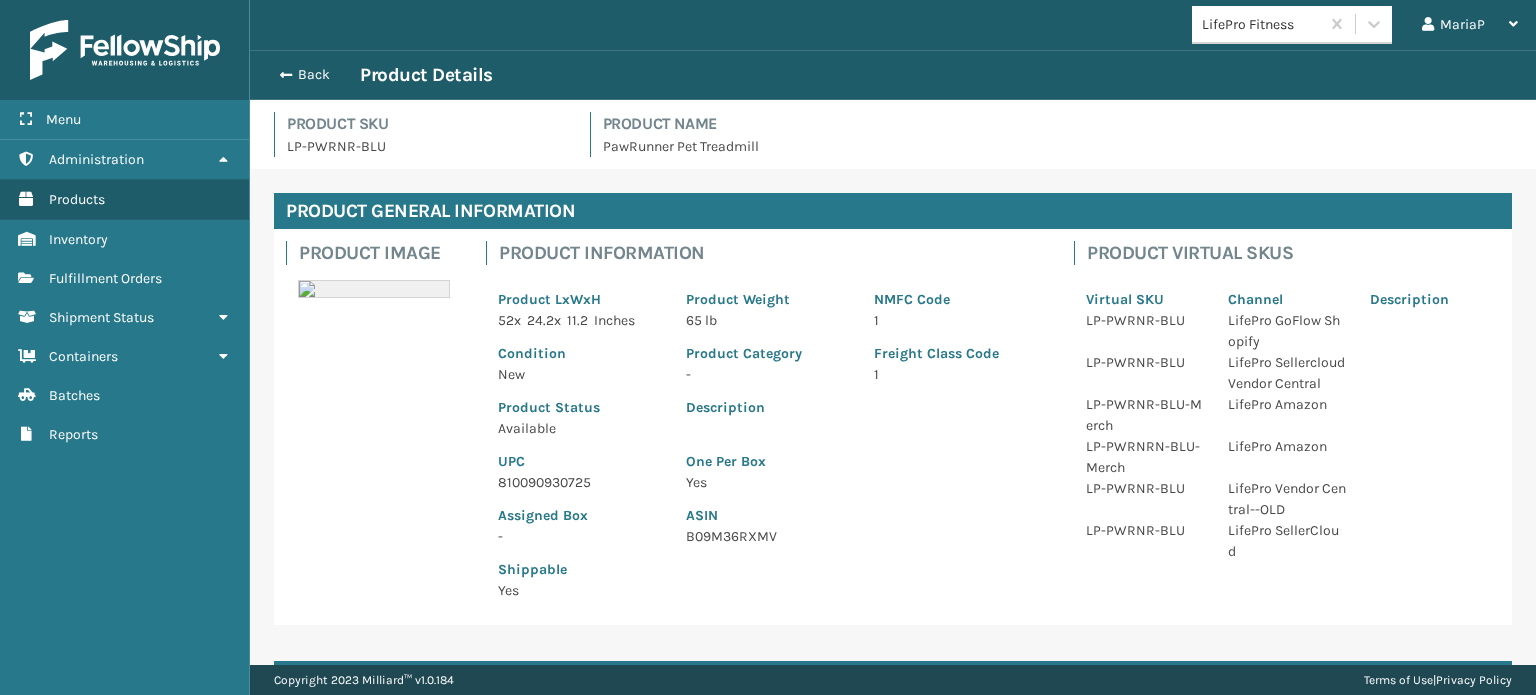 click on "810090930725" at bounding box center [580, 482] 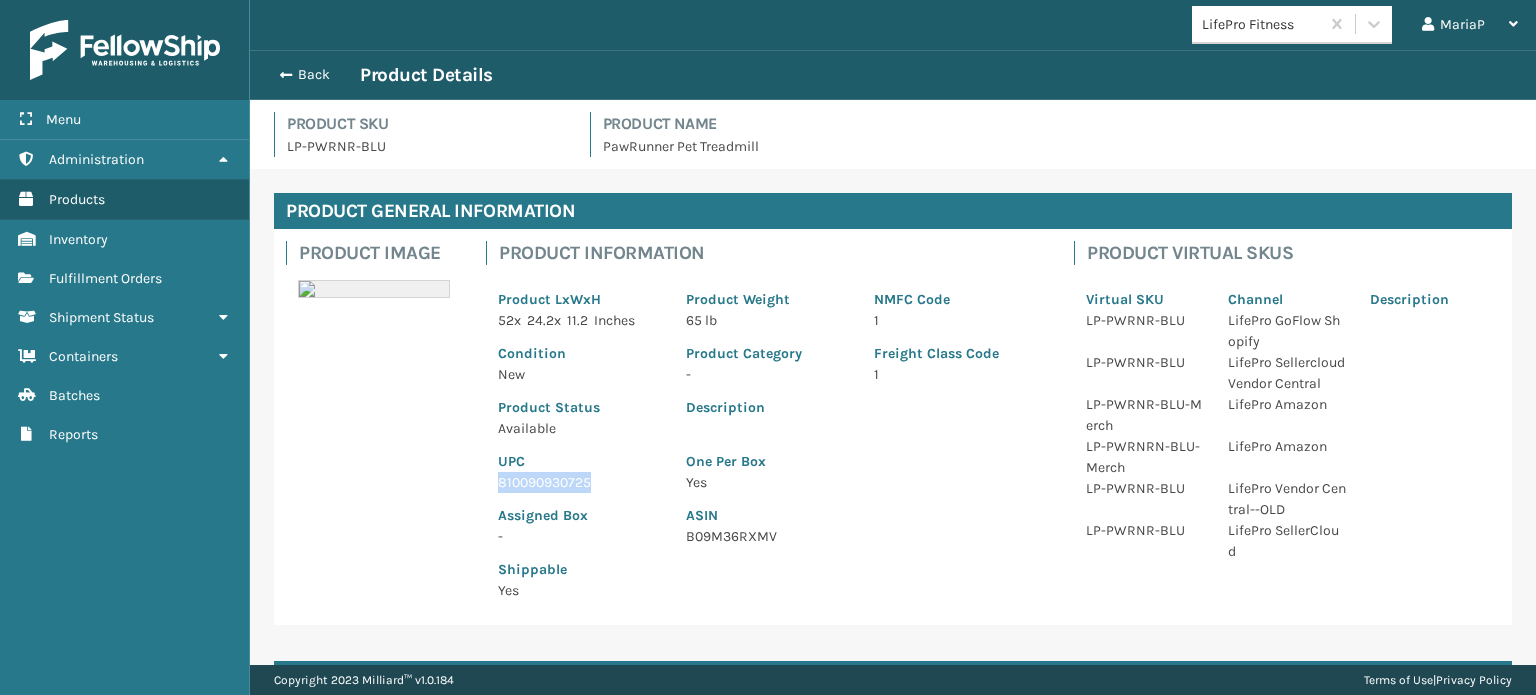 click on "810090930725" at bounding box center (580, 482) 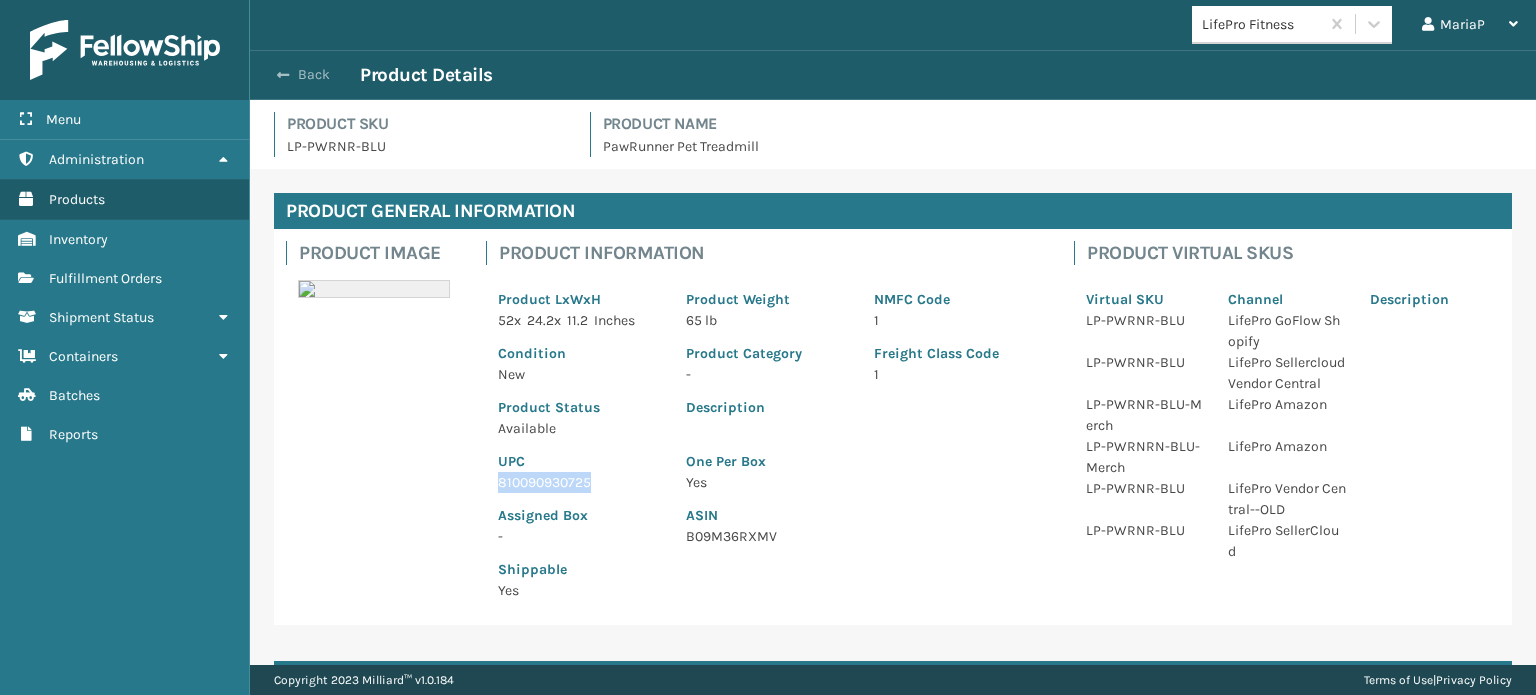 click on "Back" at bounding box center [314, 75] 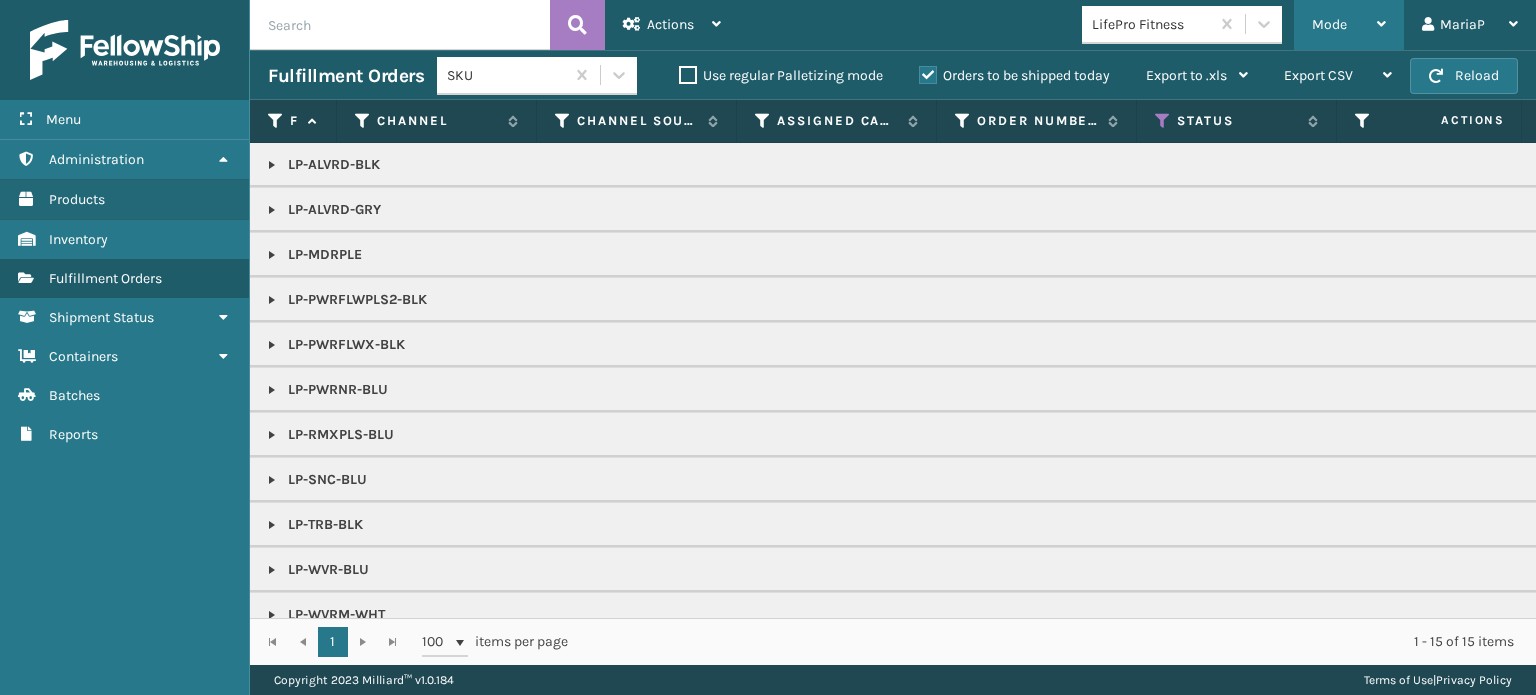click at bounding box center [1381, 24] 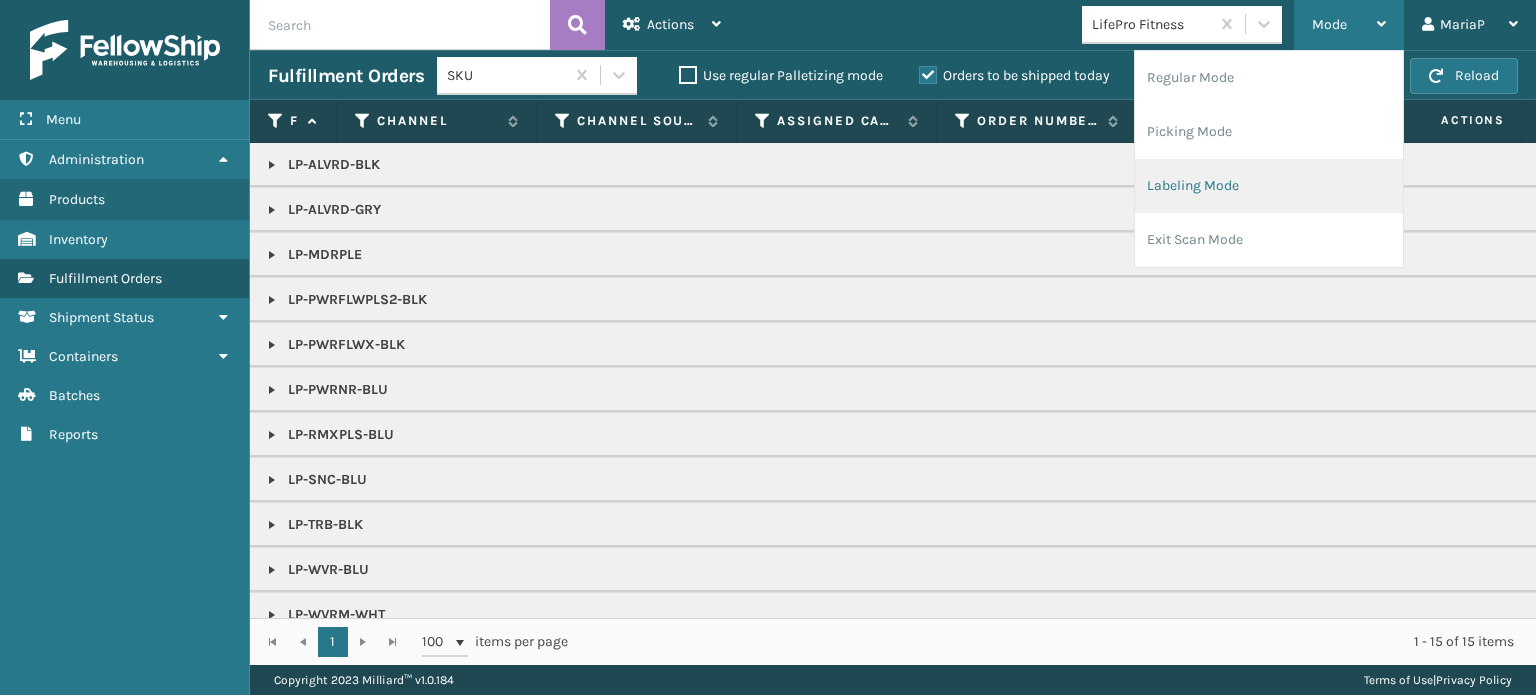 click on "Labeling Mode" at bounding box center [1269, 186] 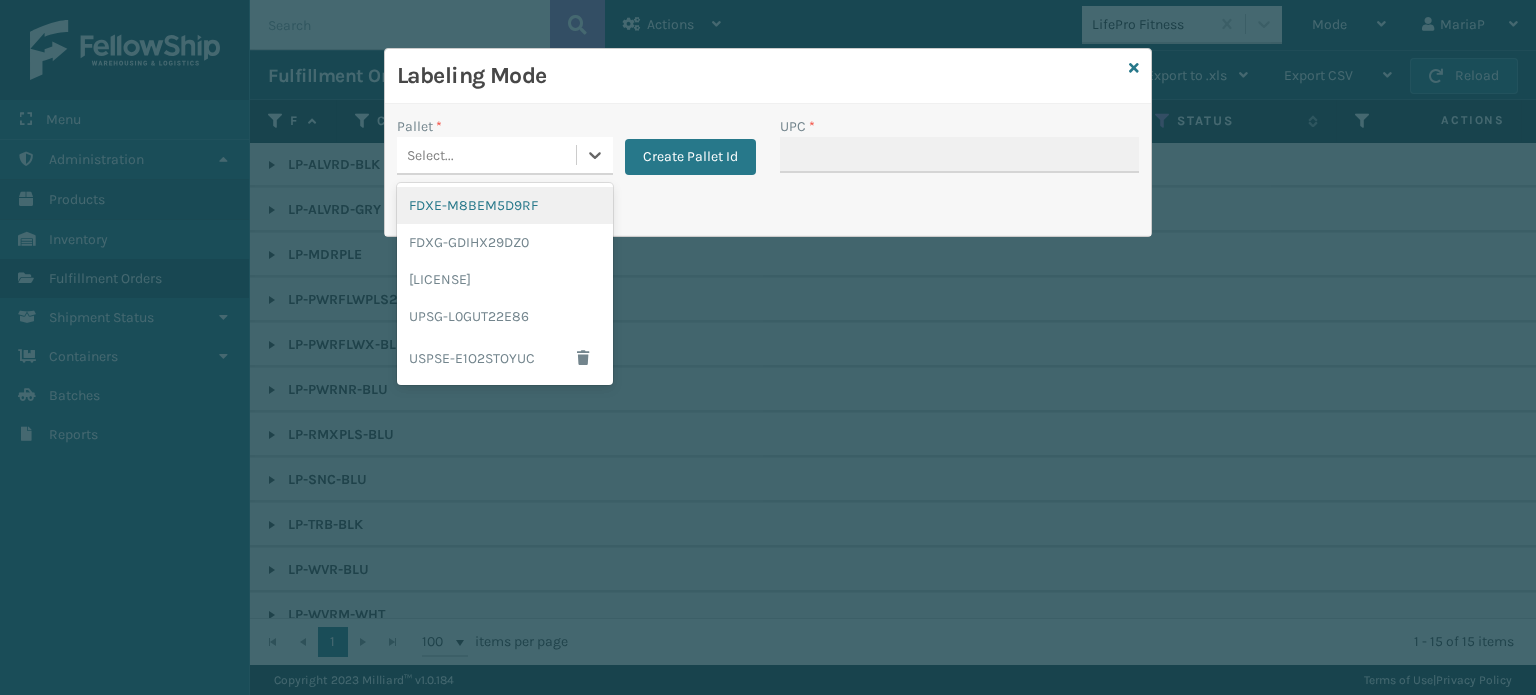 click on "Select..." at bounding box center (486, 155) 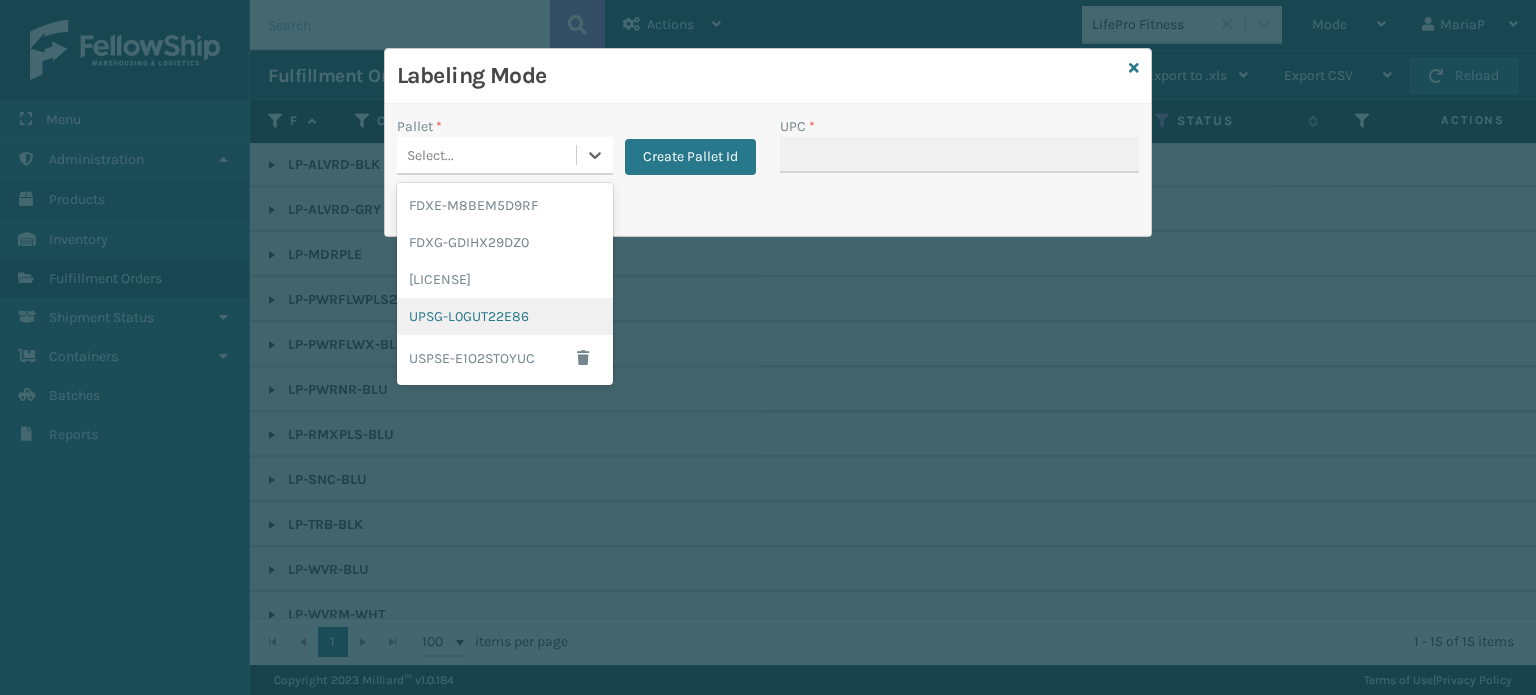 click on "UPSG-L0GUT22E86" at bounding box center (505, 316) 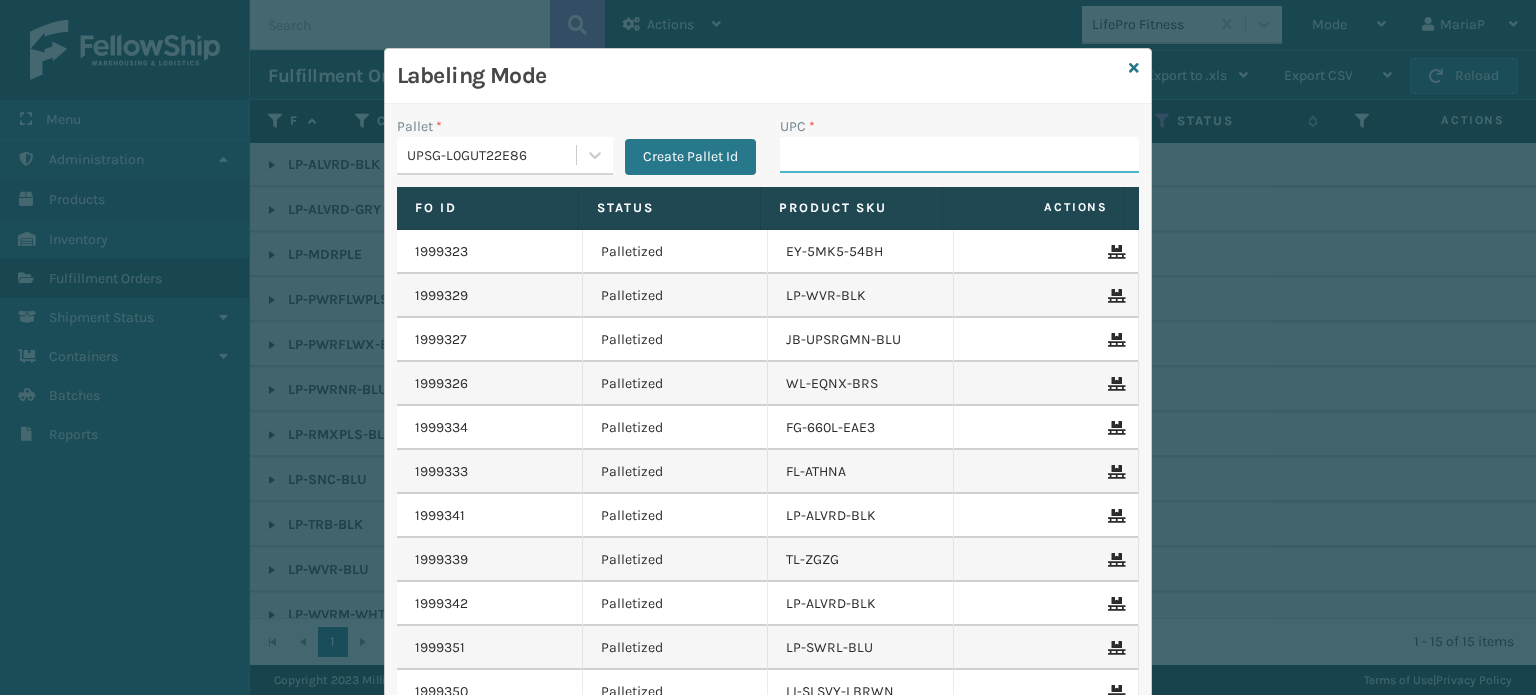 drag, startPoint x: 856, startPoint y: 145, endPoint x: 796, endPoint y: 119, distance: 65.39113 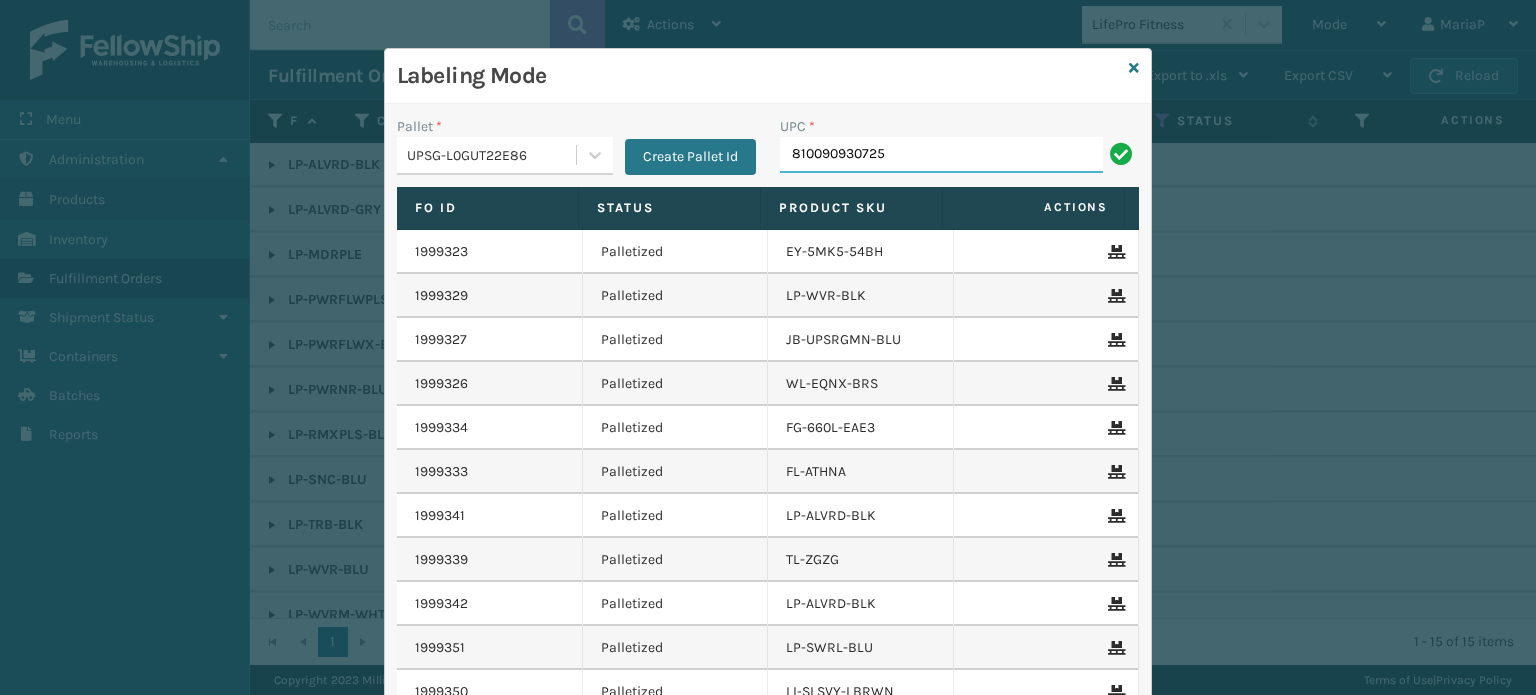 type on "810090930725" 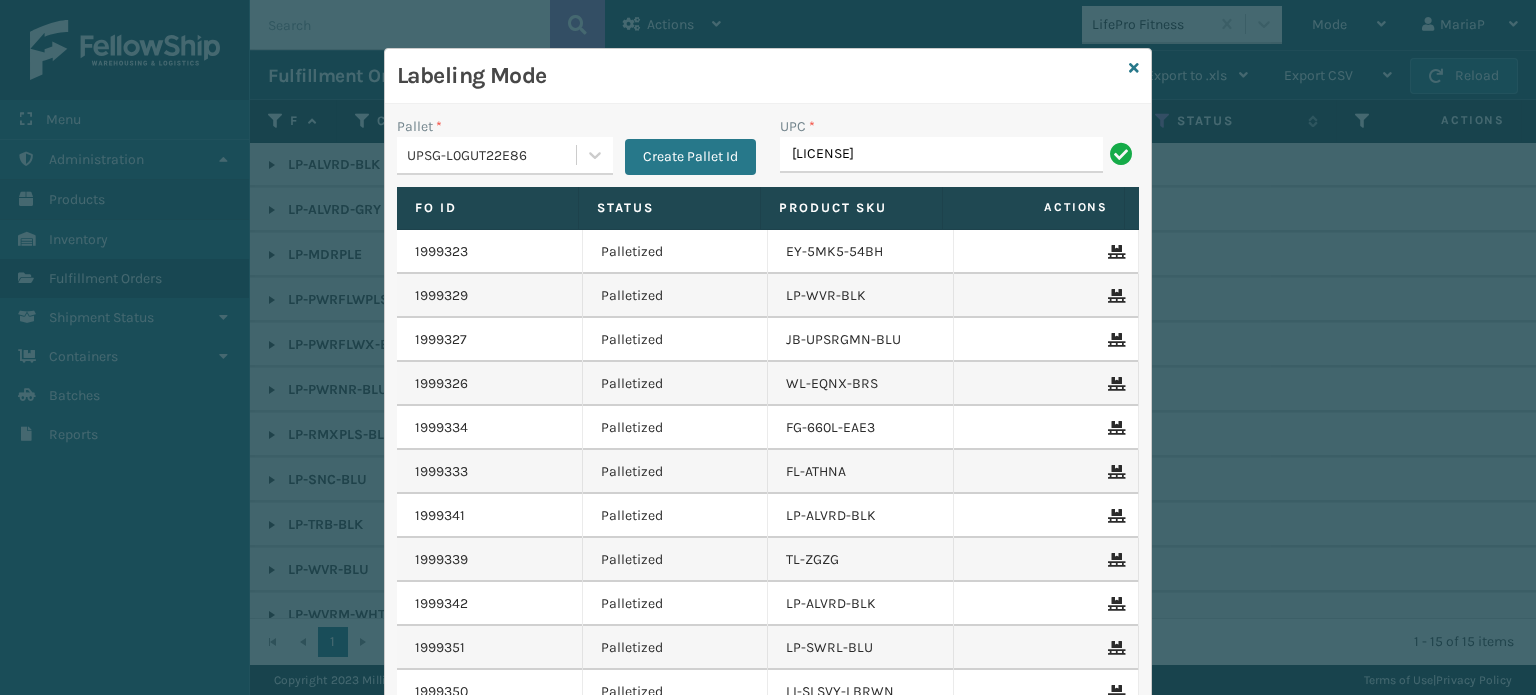type on "LP-TRB-BLK" 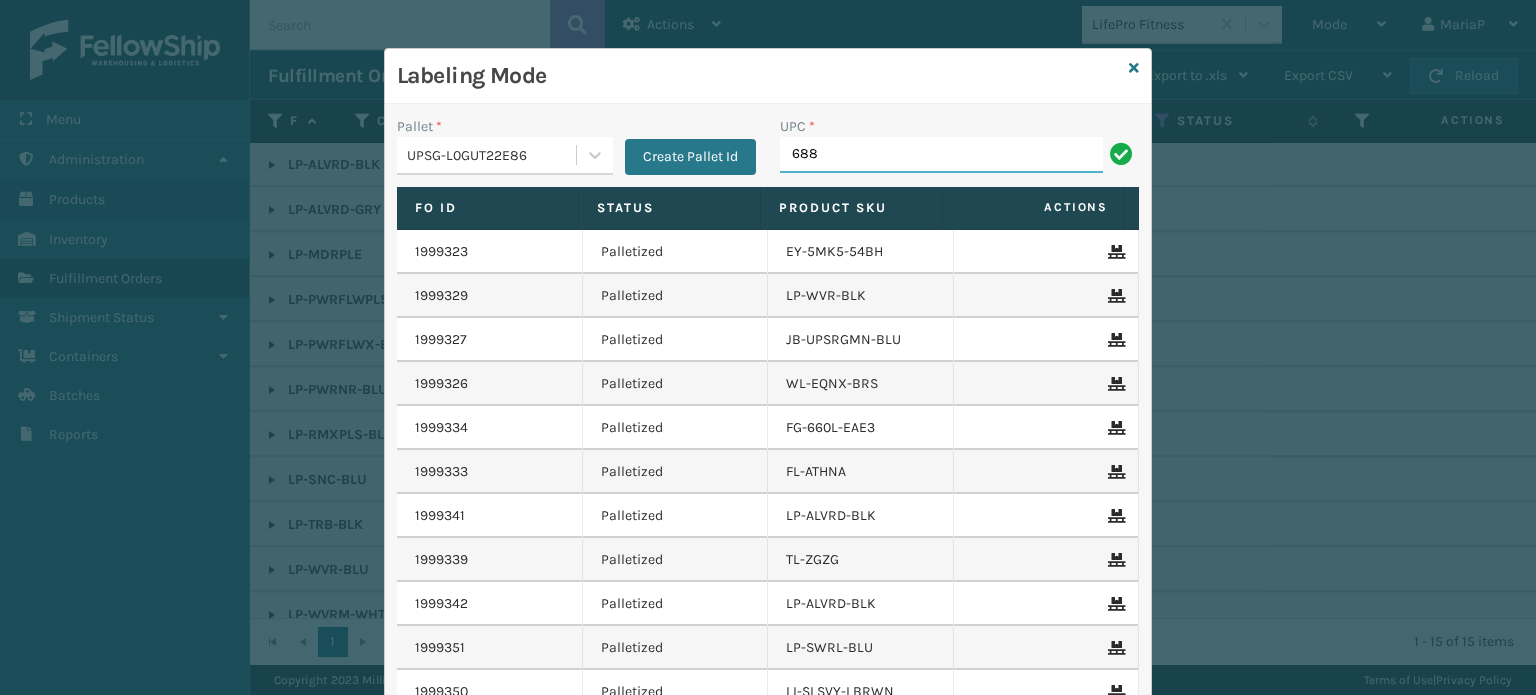 type on "68888027106" 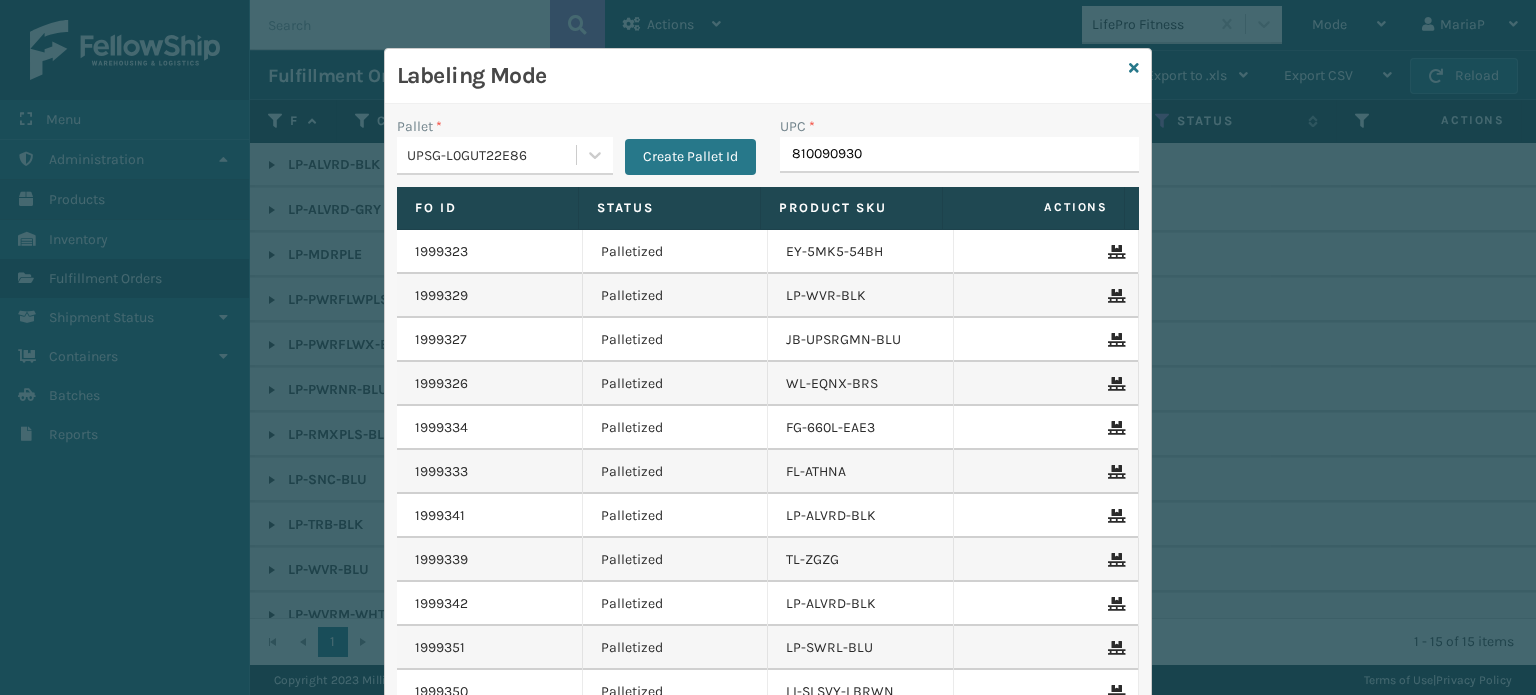 type on "[NUMBER]" 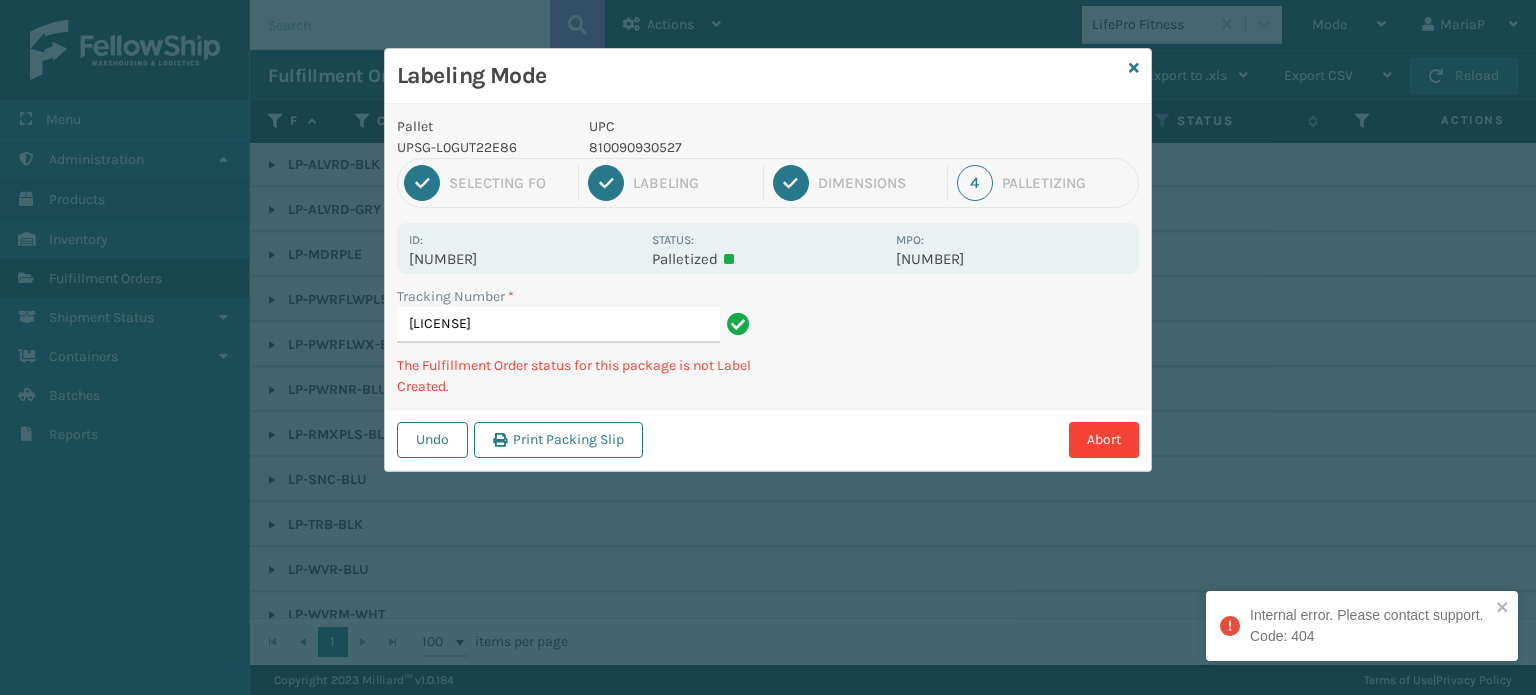 type on "[LICENSE]" 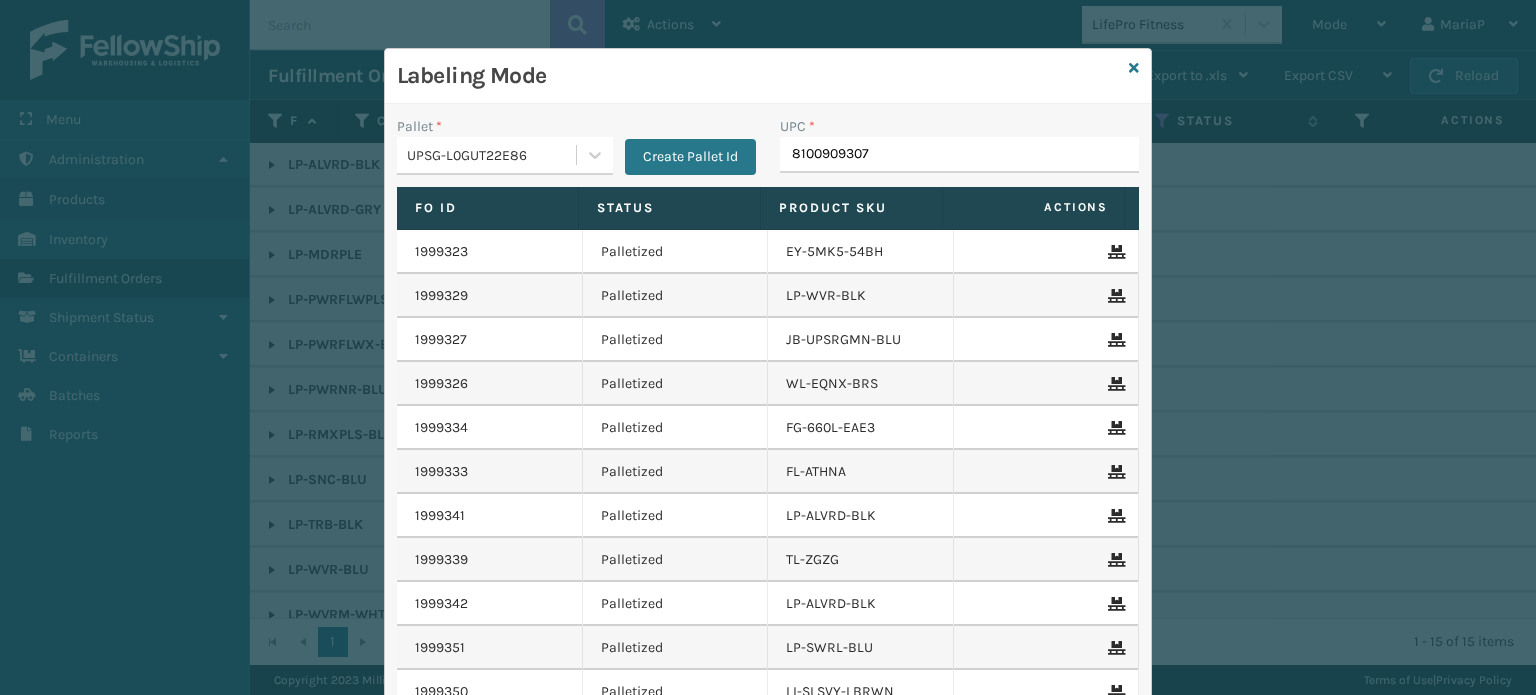 type on "81009093079" 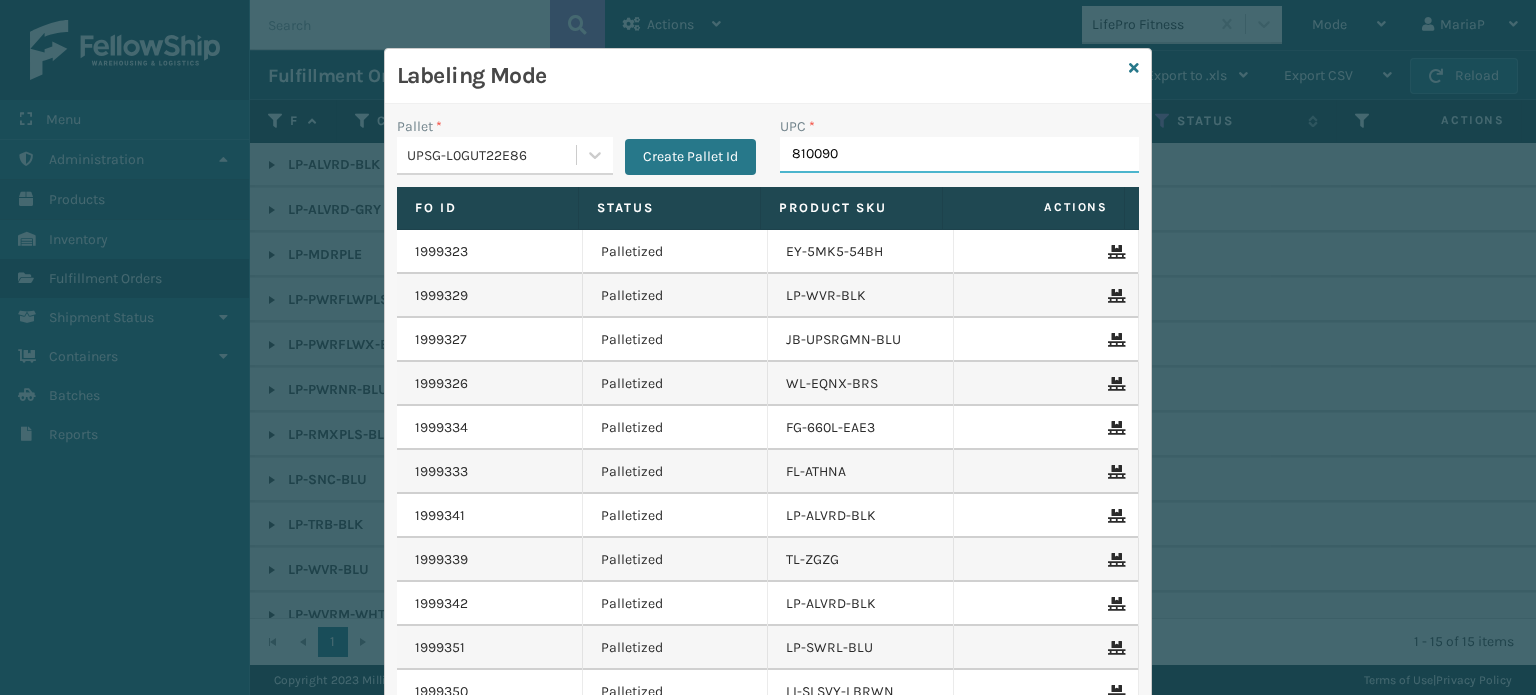 type on "8100909" 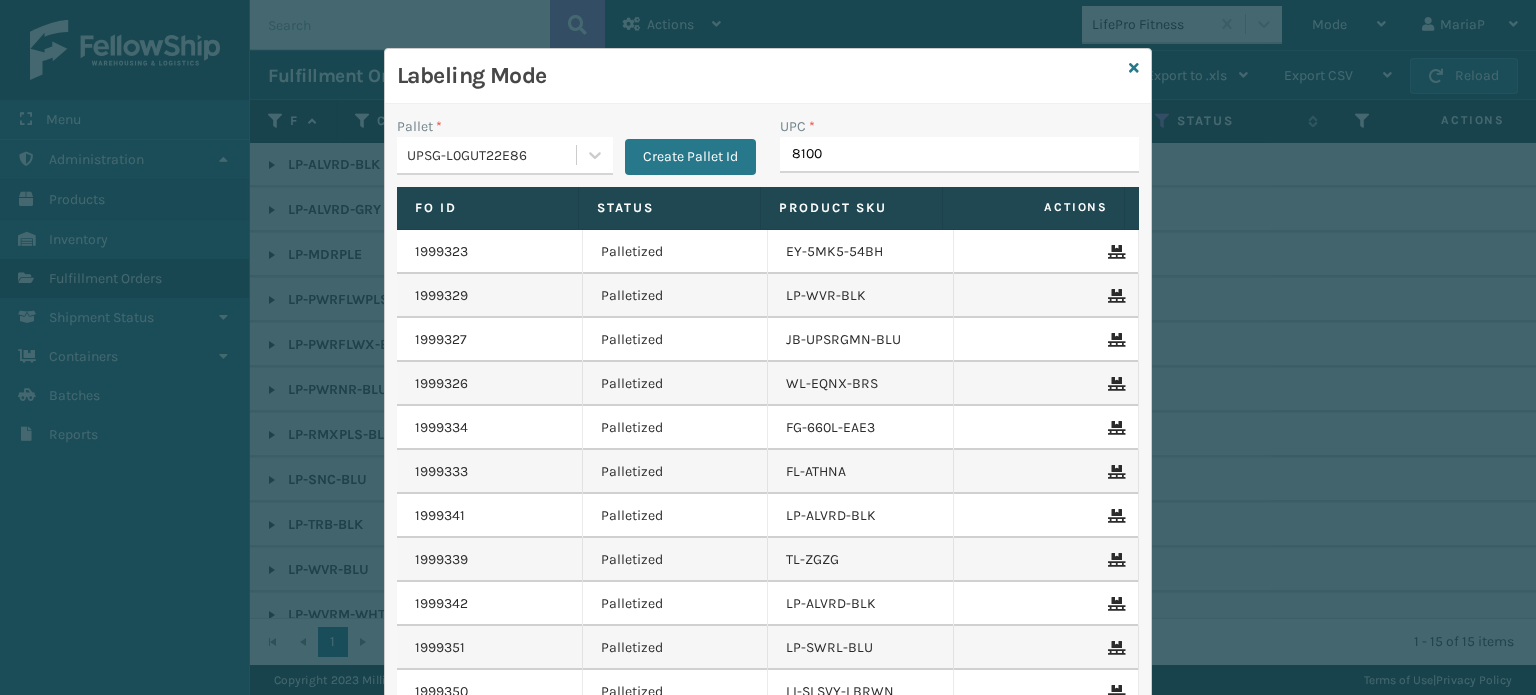 type on "81009" 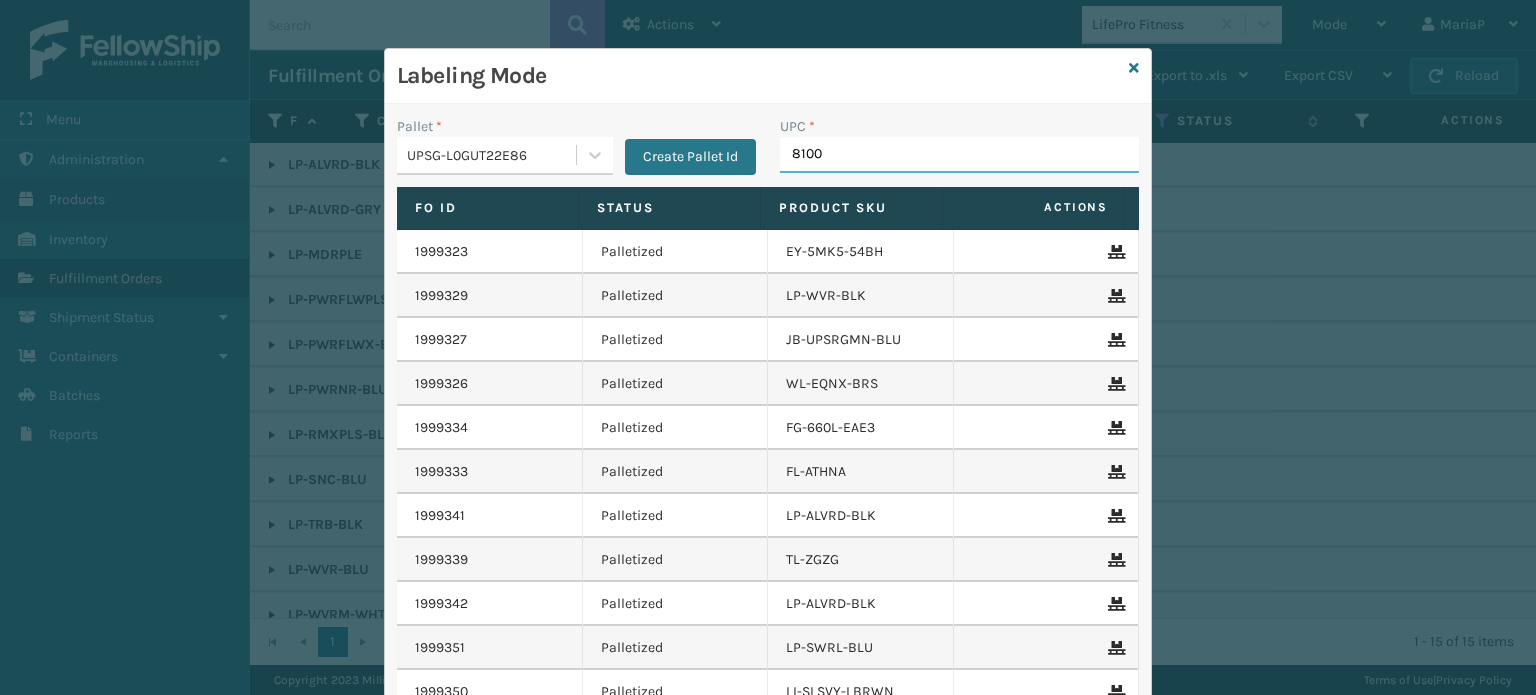 type on "81009" 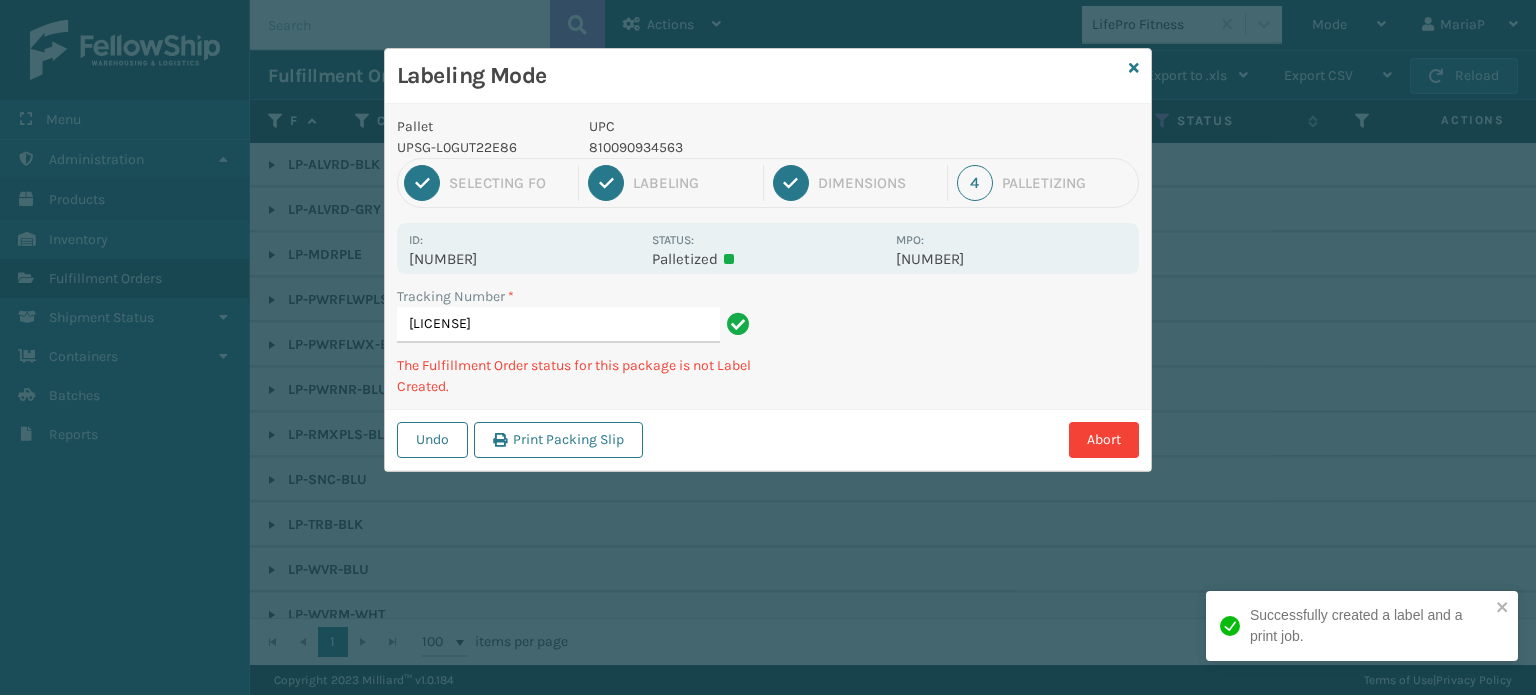type on "[LICENSE]" 